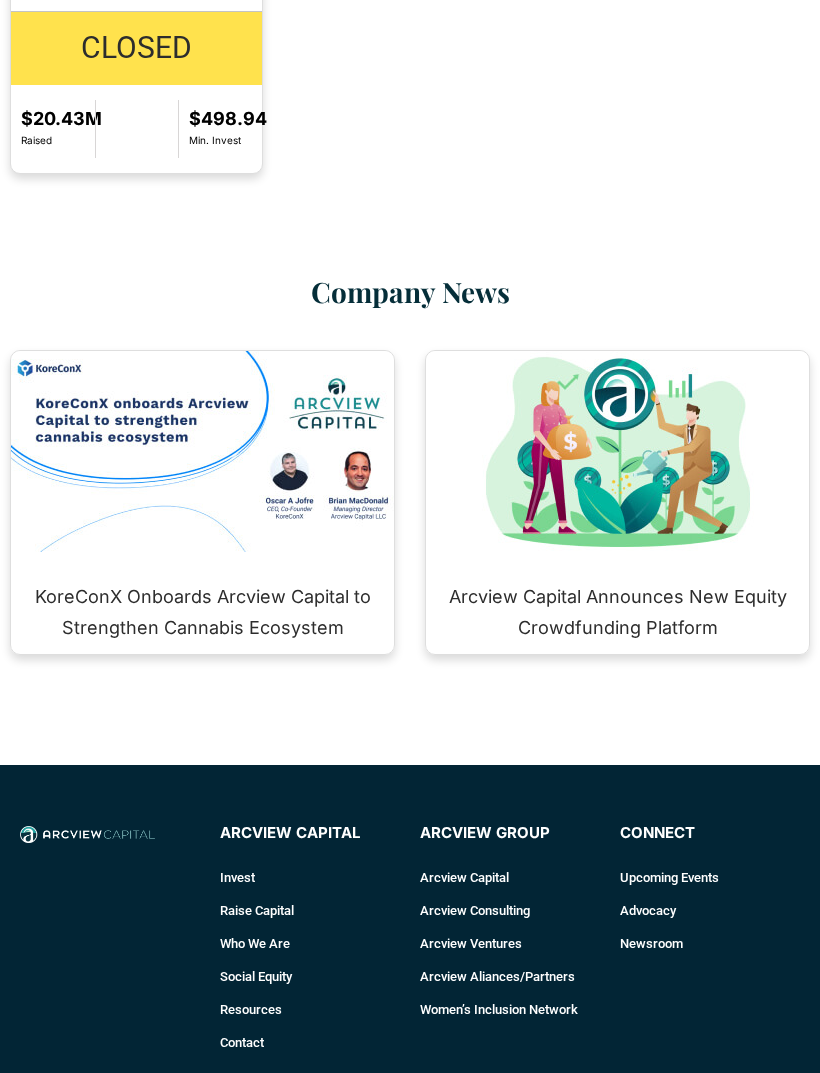scroll, scrollTop: 2358, scrollLeft: 0, axis: vertical 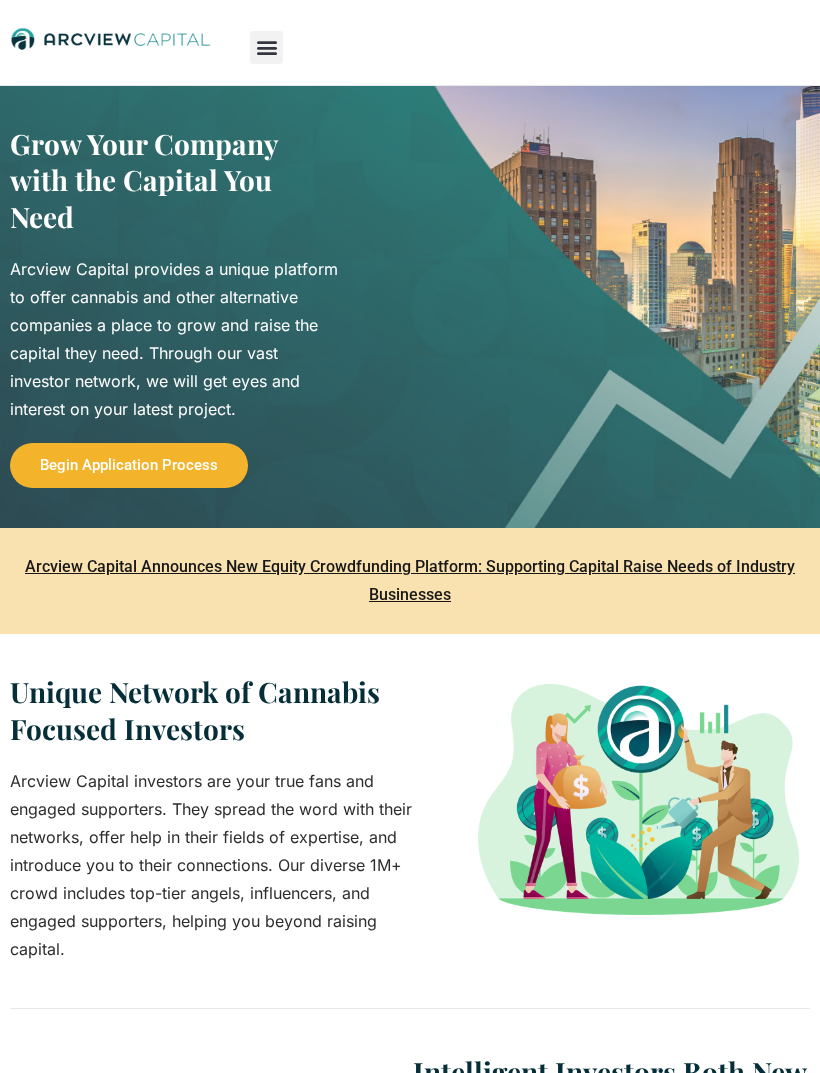 click on "Begin Application Process" at bounding box center [129, 465] 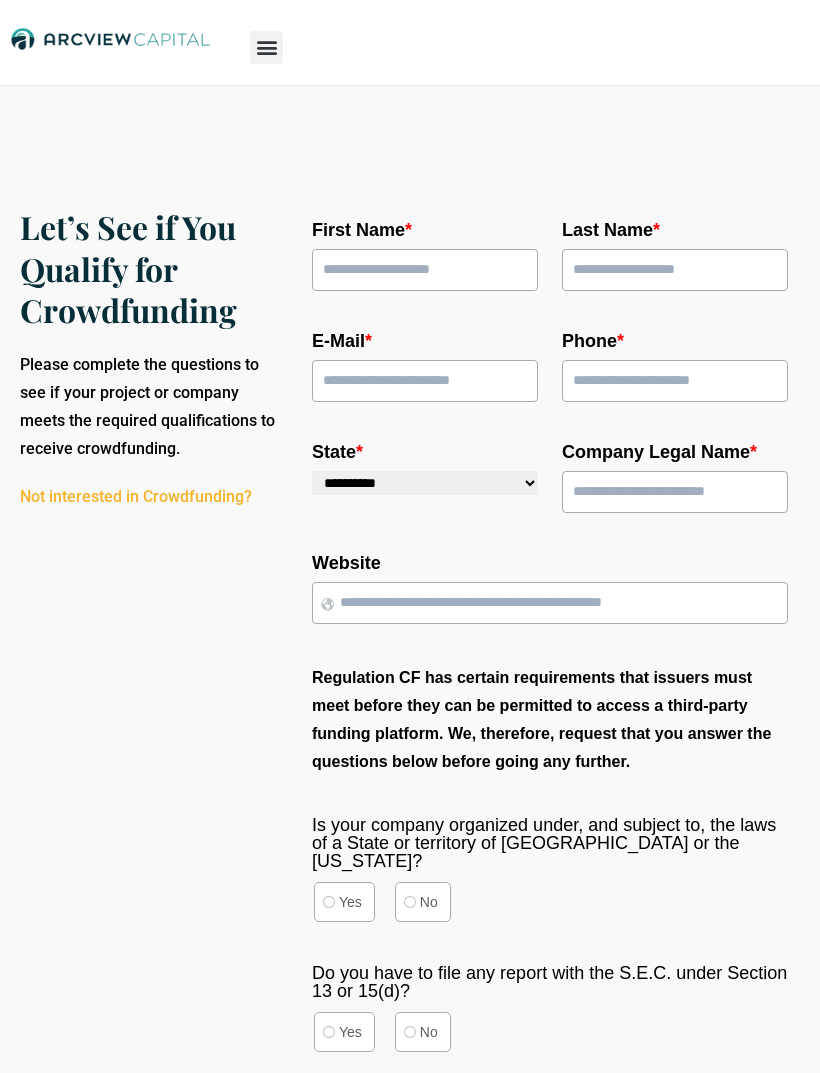 scroll, scrollTop: 0, scrollLeft: 0, axis: both 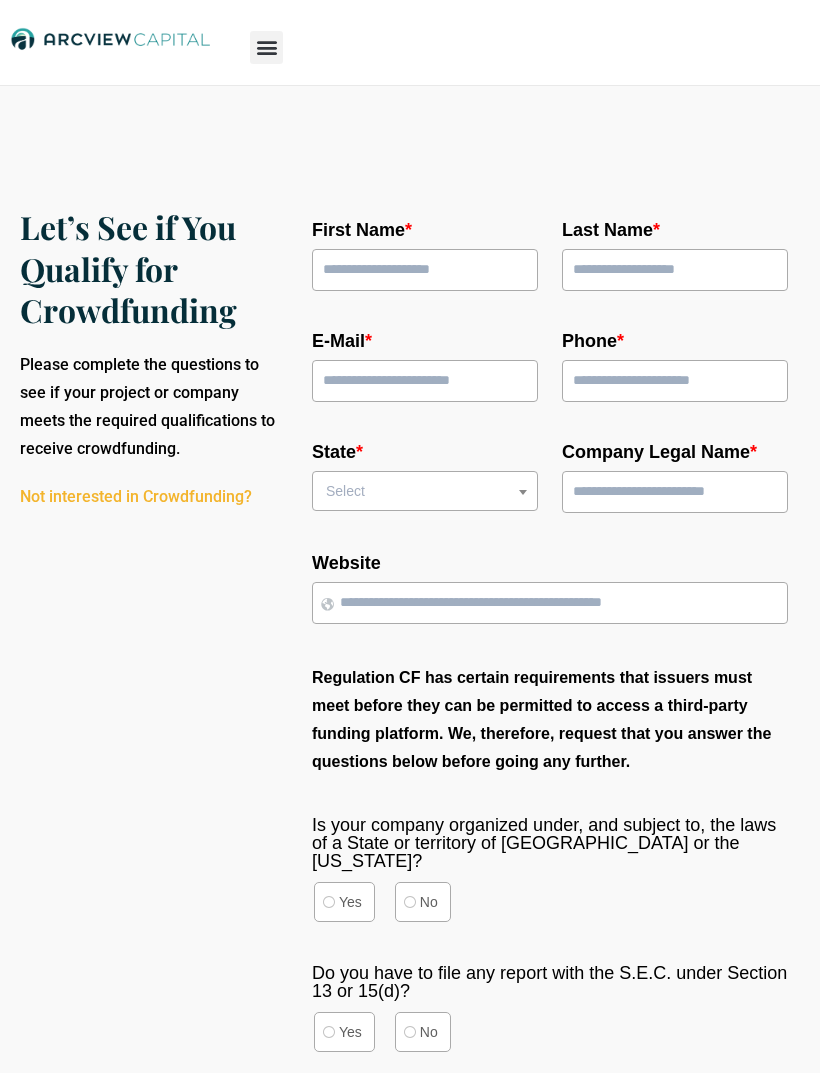 click on "First Name  *" at bounding box center (425, 270) 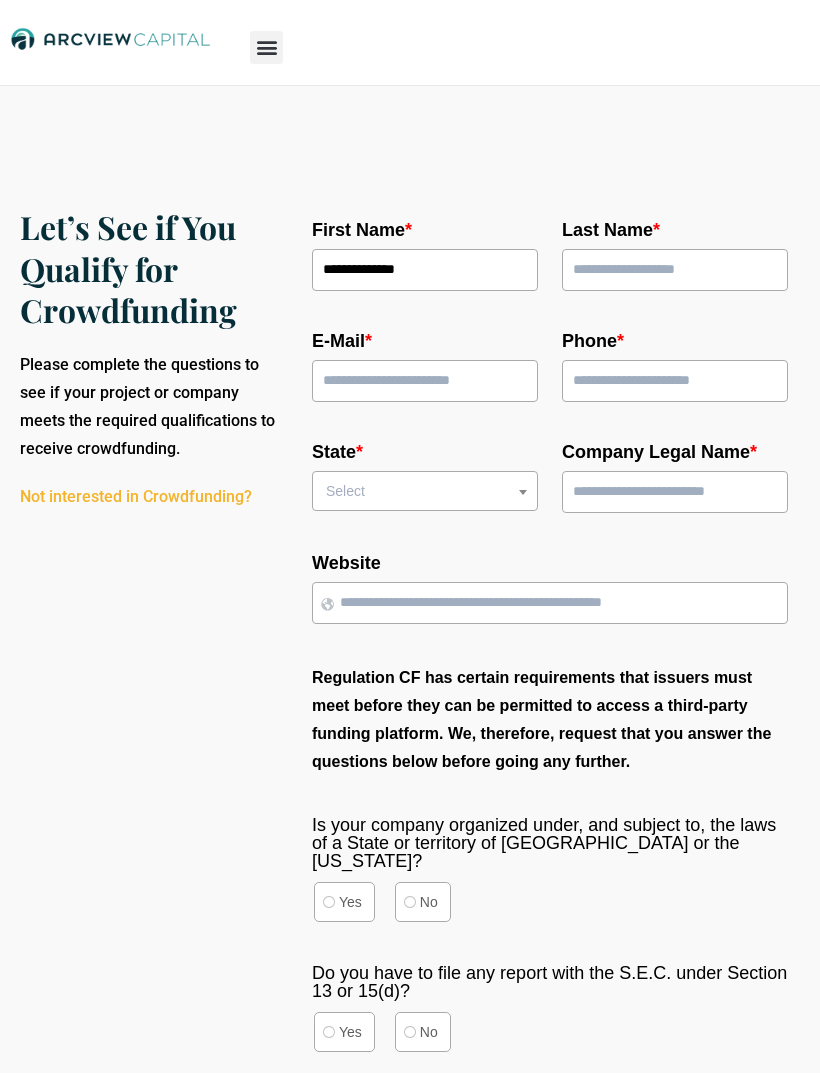 click on "Last Name  *" at bounding box center [675, 270] 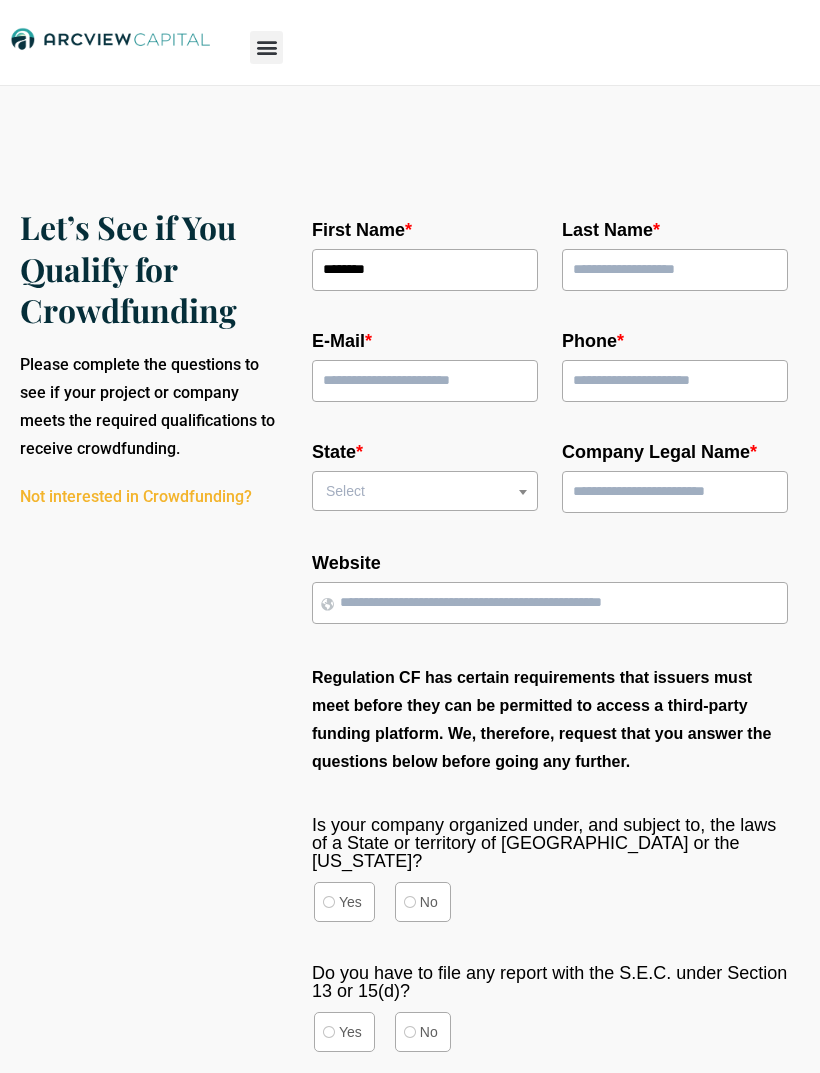 type on "*******" 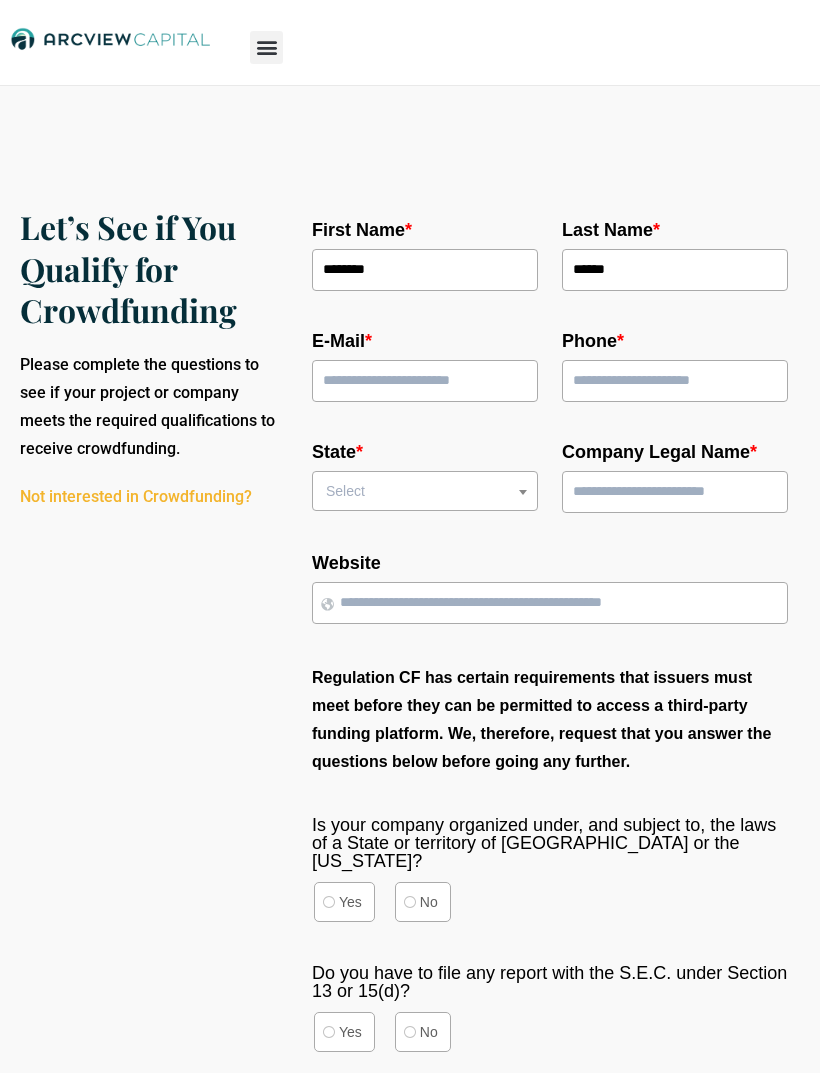 type on "******" 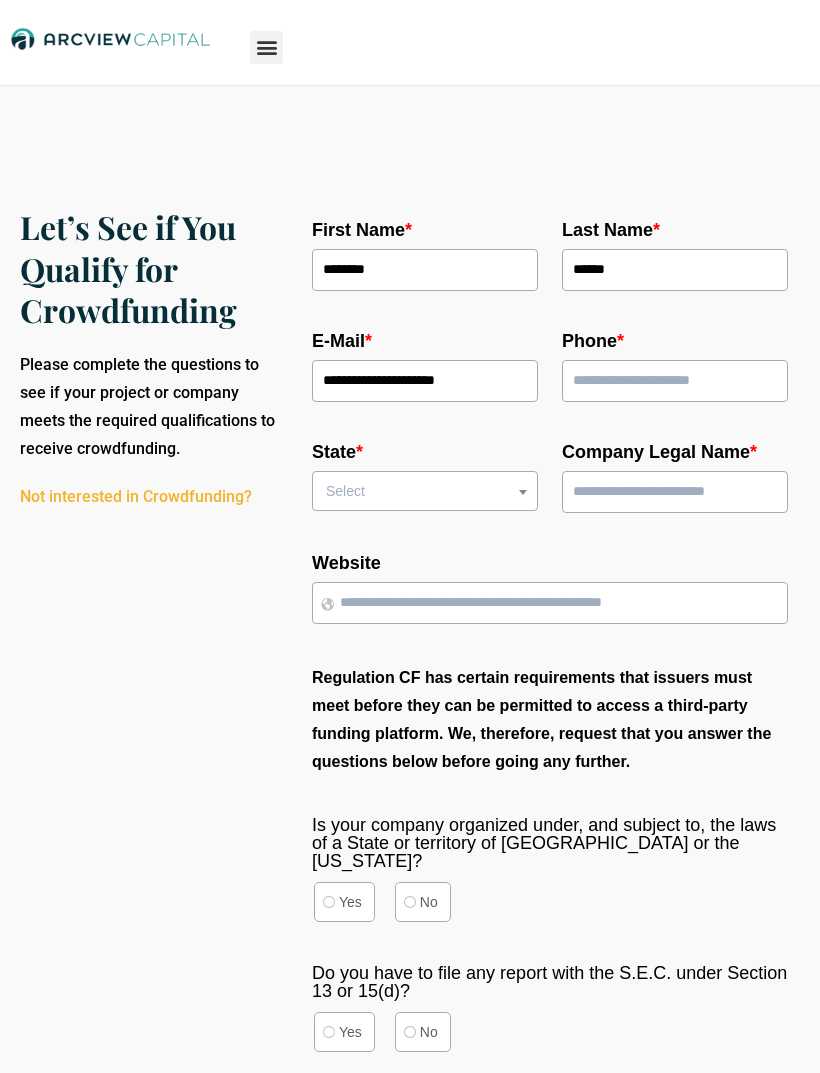 type on "**********" 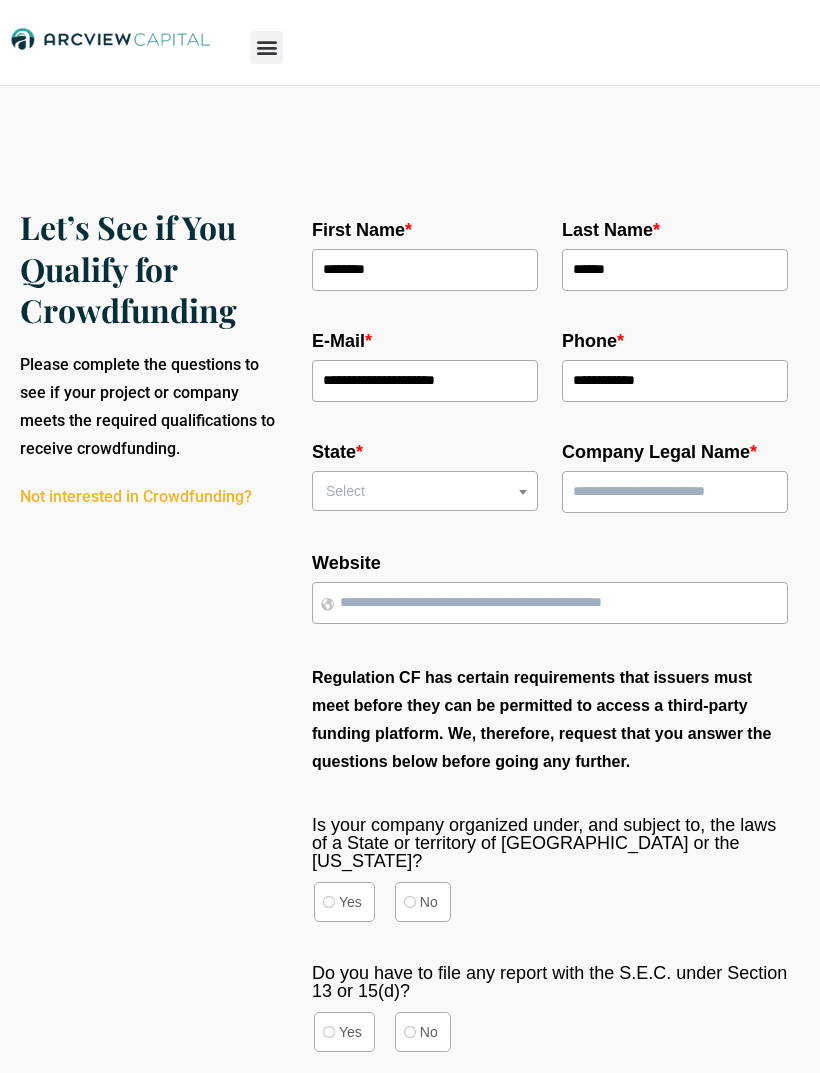 type on "**********" 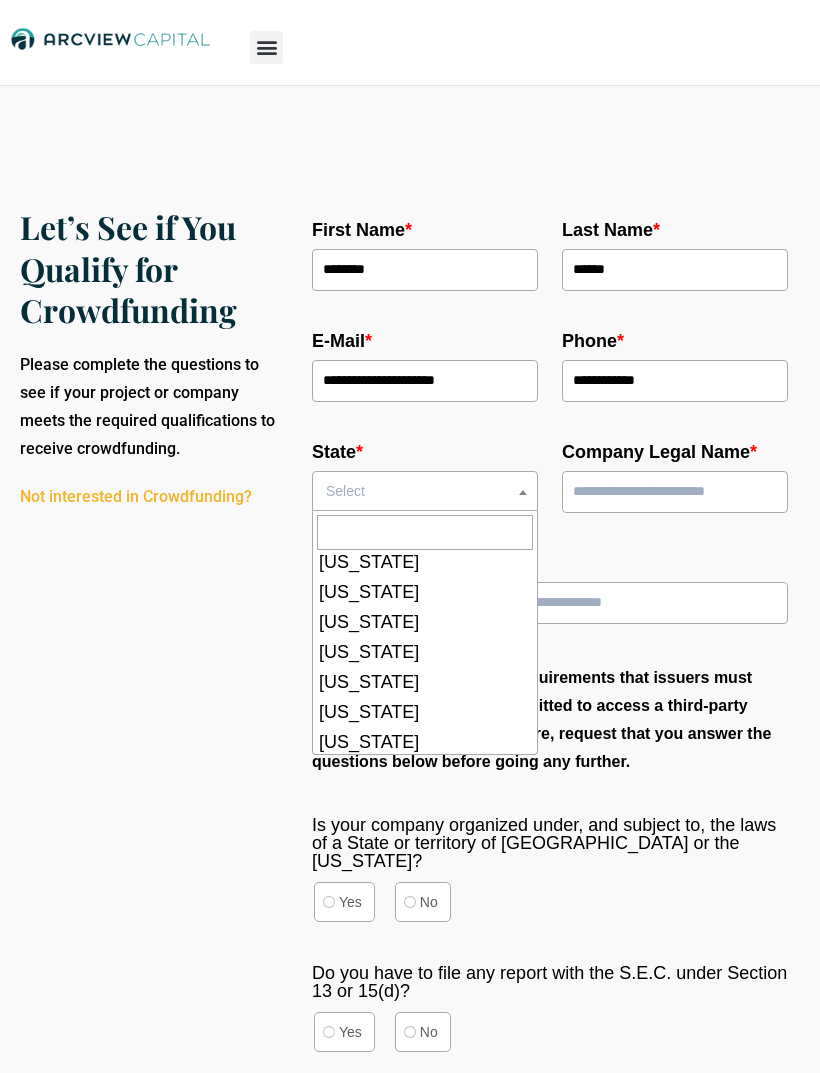 scroll, scrollTop: 795, scrollLeft: 0, axis: vertical 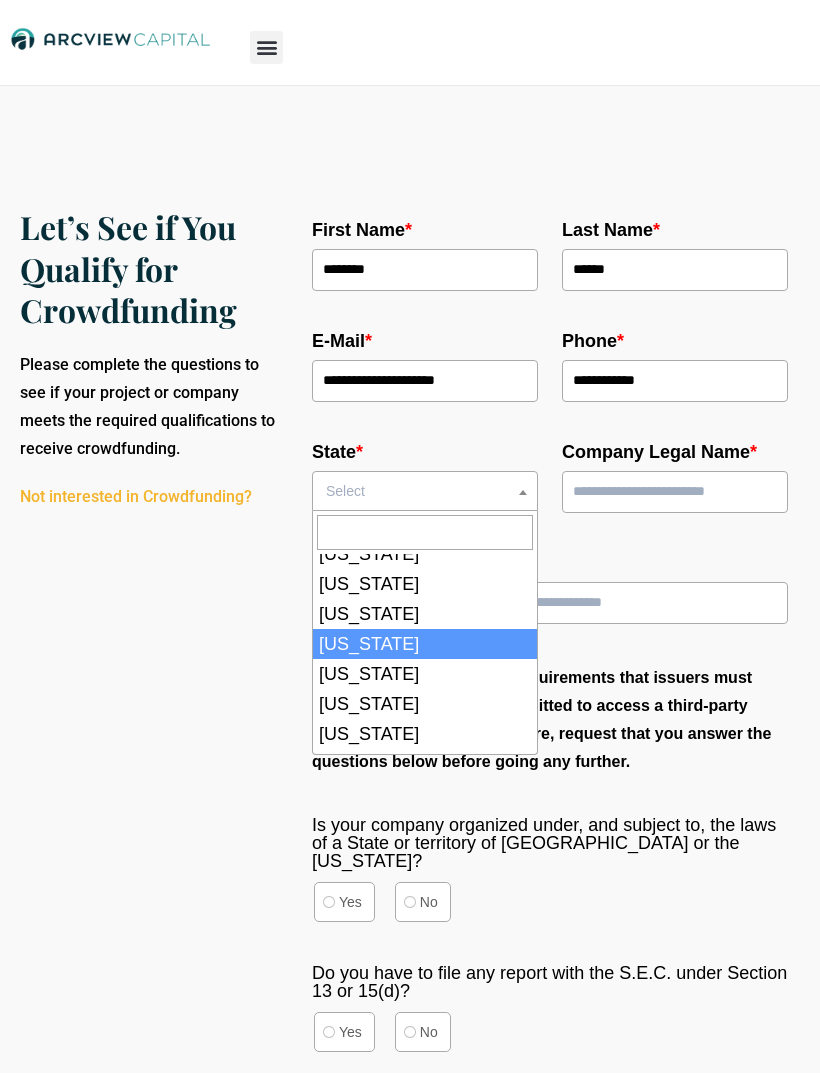 select on "**********" 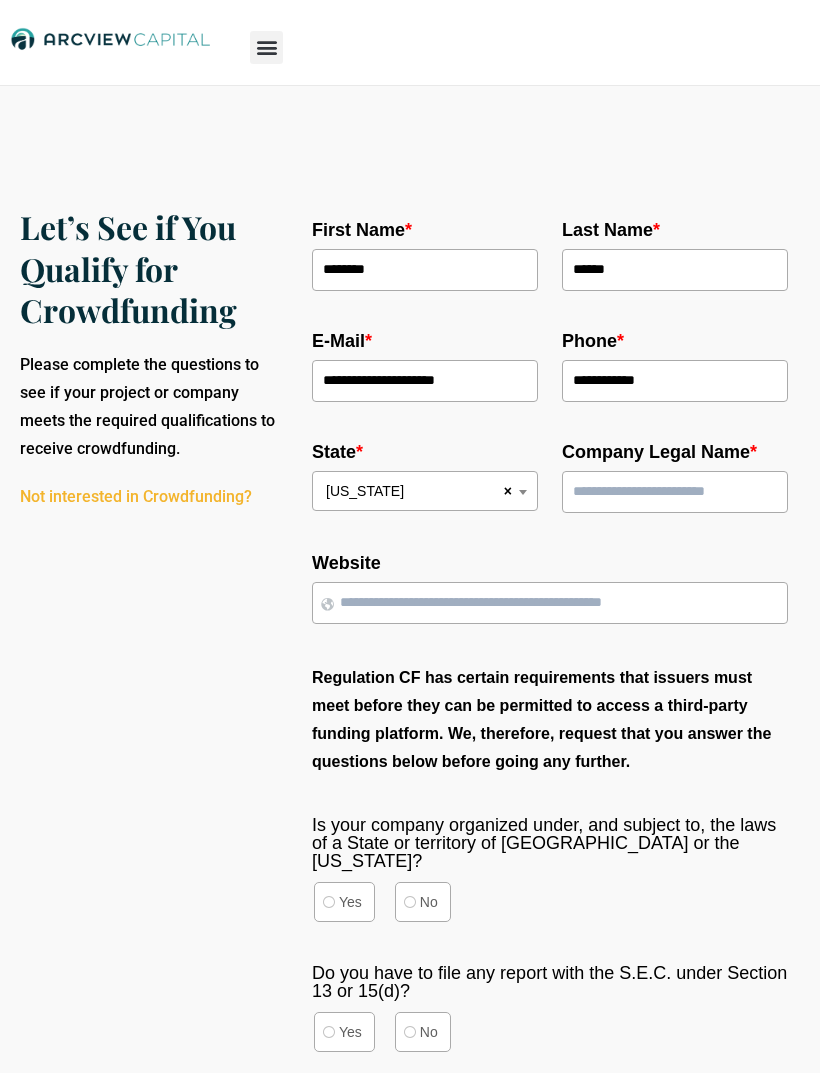 click on "Company Legal Name  *" at bounding box center (675, 492) 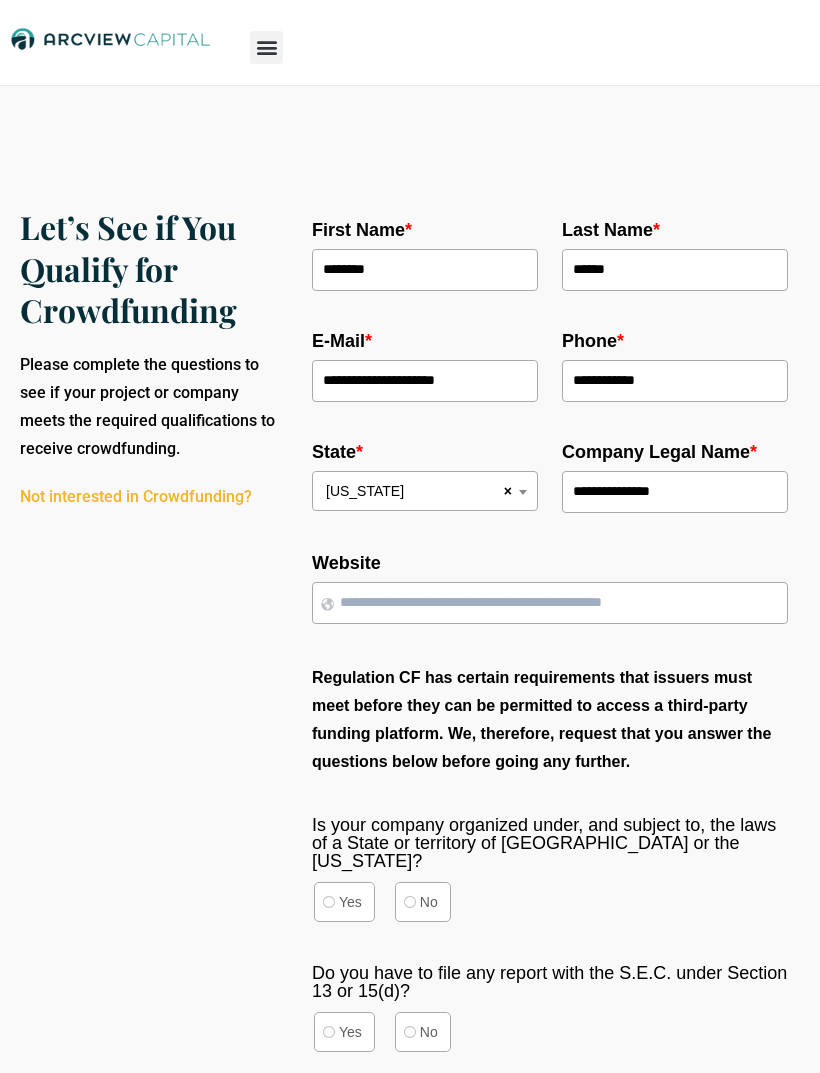type on "**********" 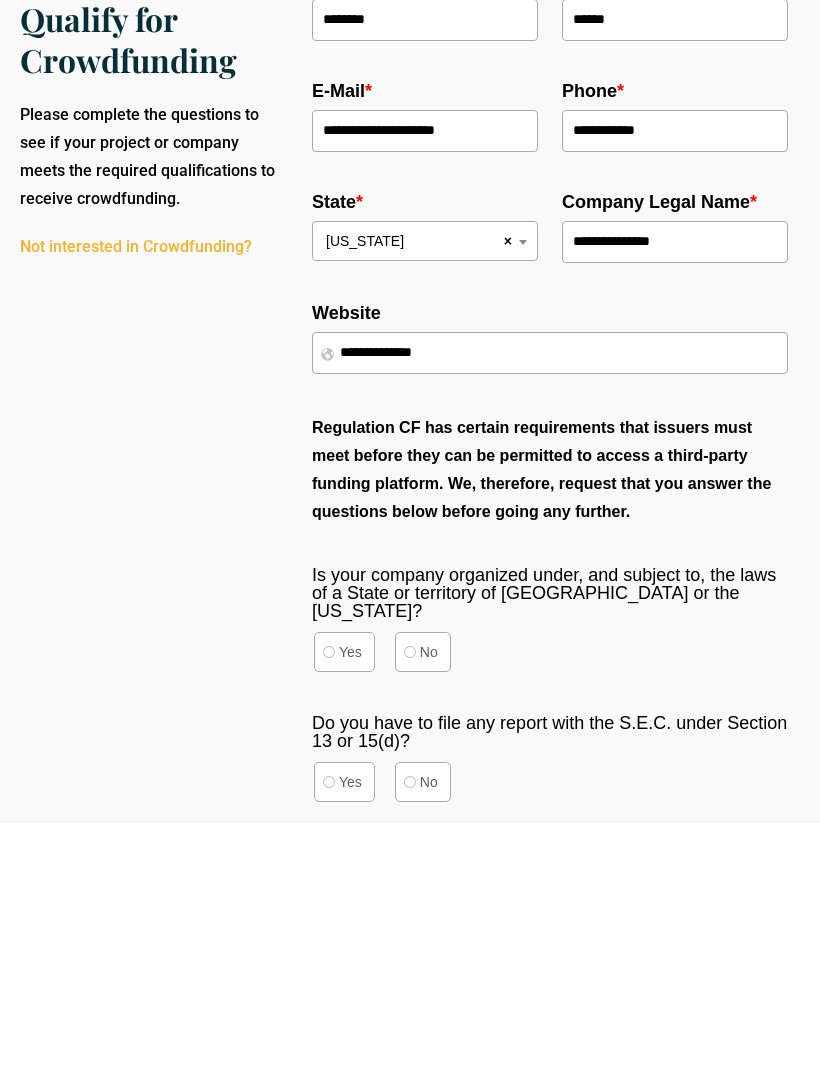 click on "No" at bounding box center [423, 902] 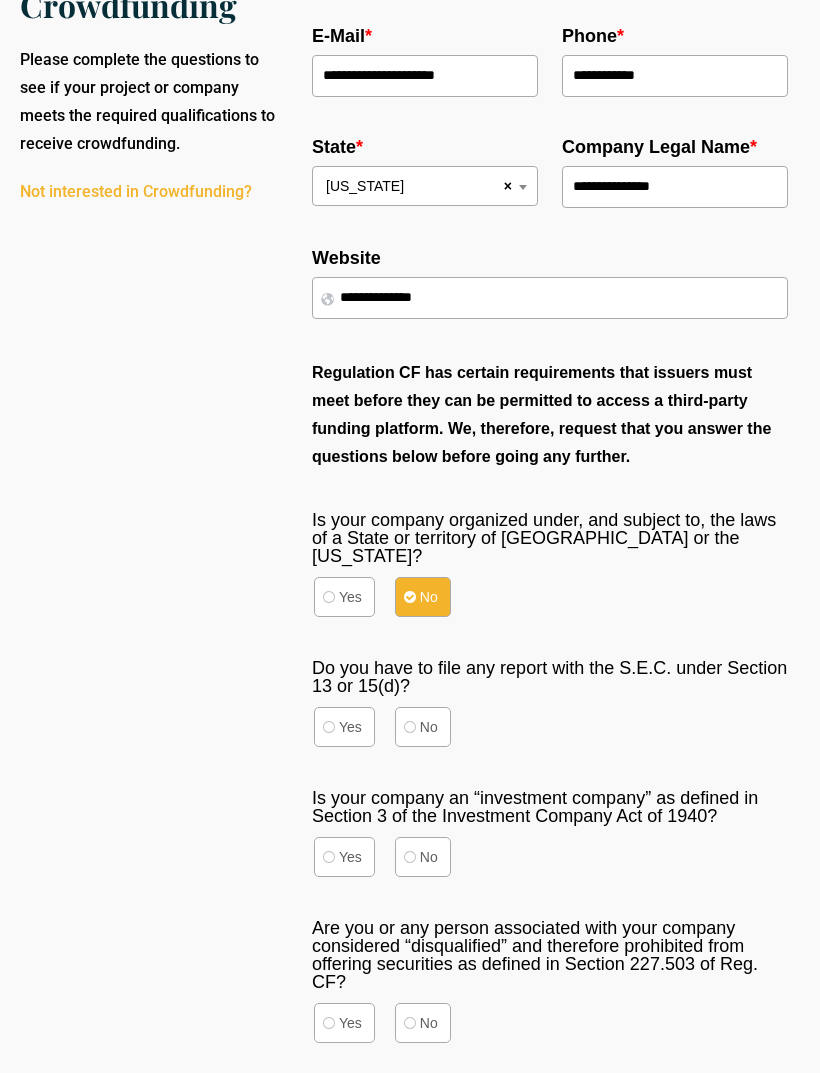 scroll, scrollTop: 305, scrollLeft: 0, axis: vertical 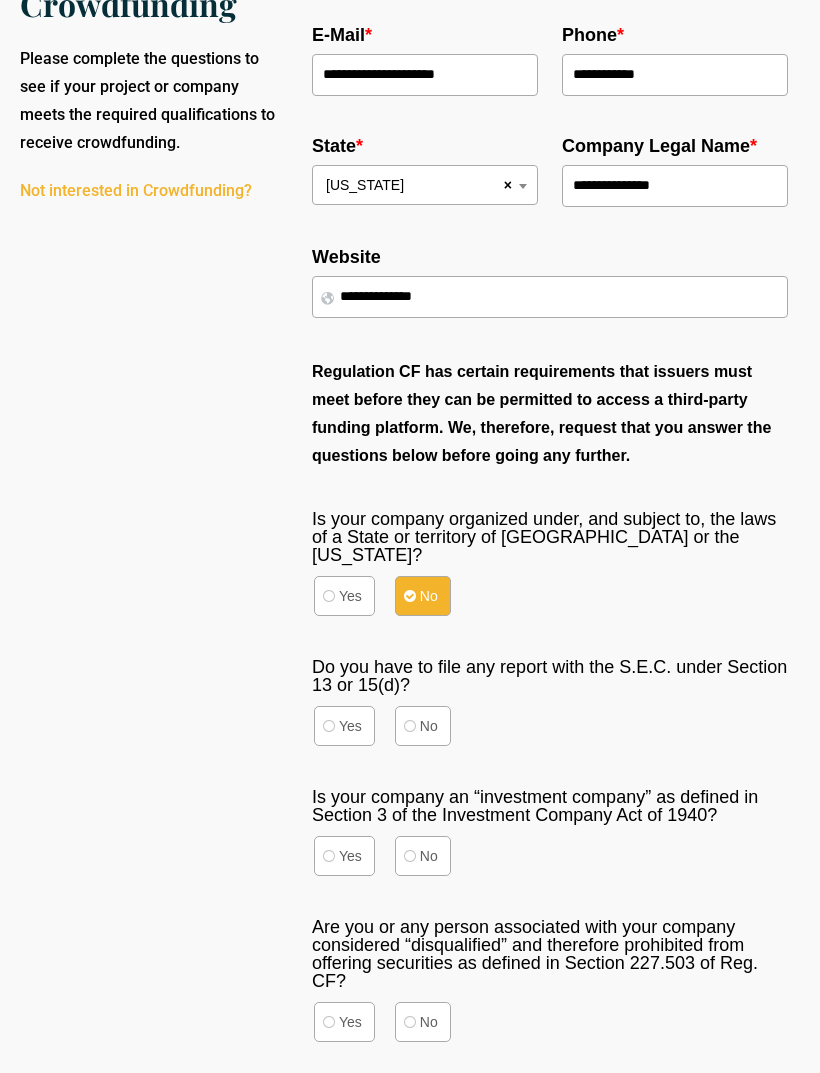 click on "No" at bounding box center (423, 727) 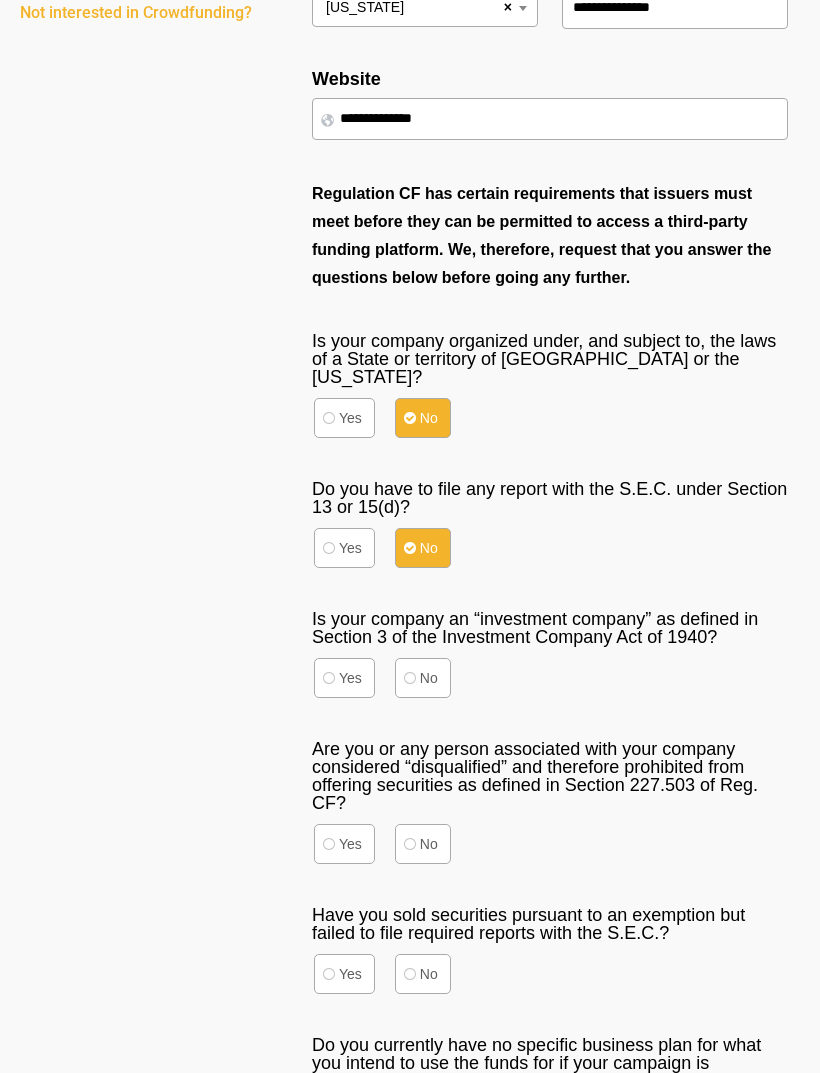 scroll, scrollTop: 484, scrollLeft: 0, axis: vertical 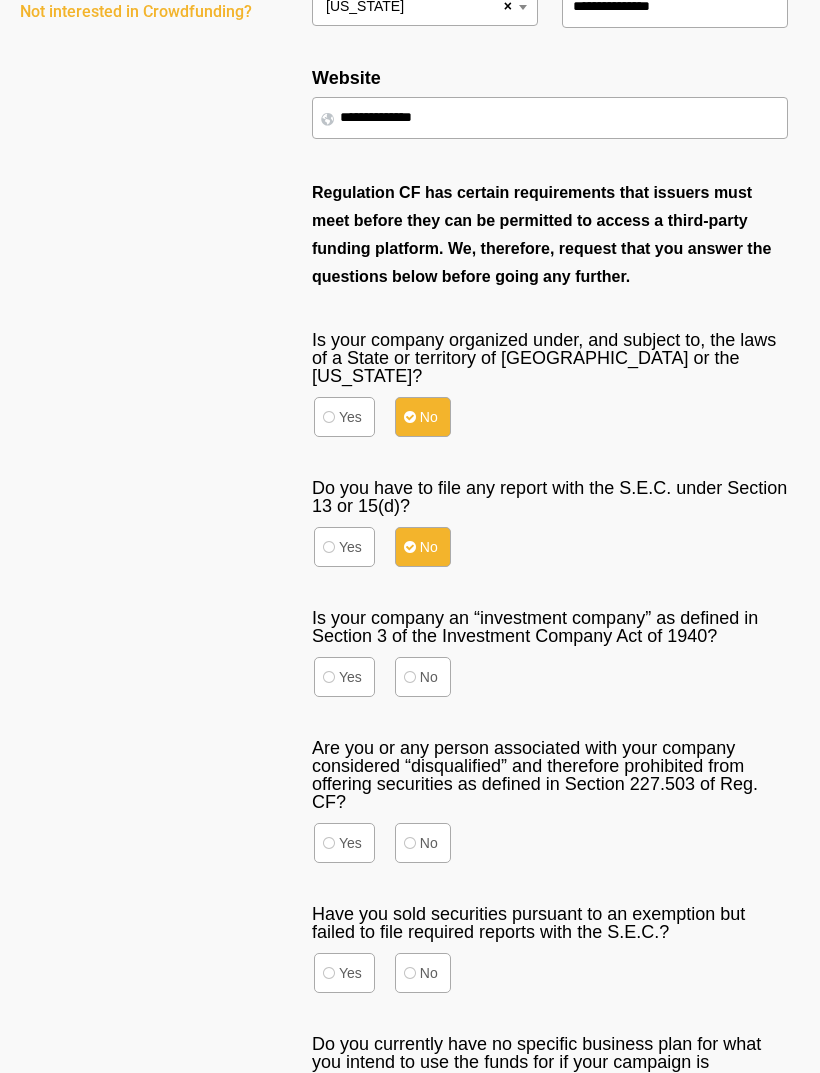 click on "No" at bounding box center [423, 844] 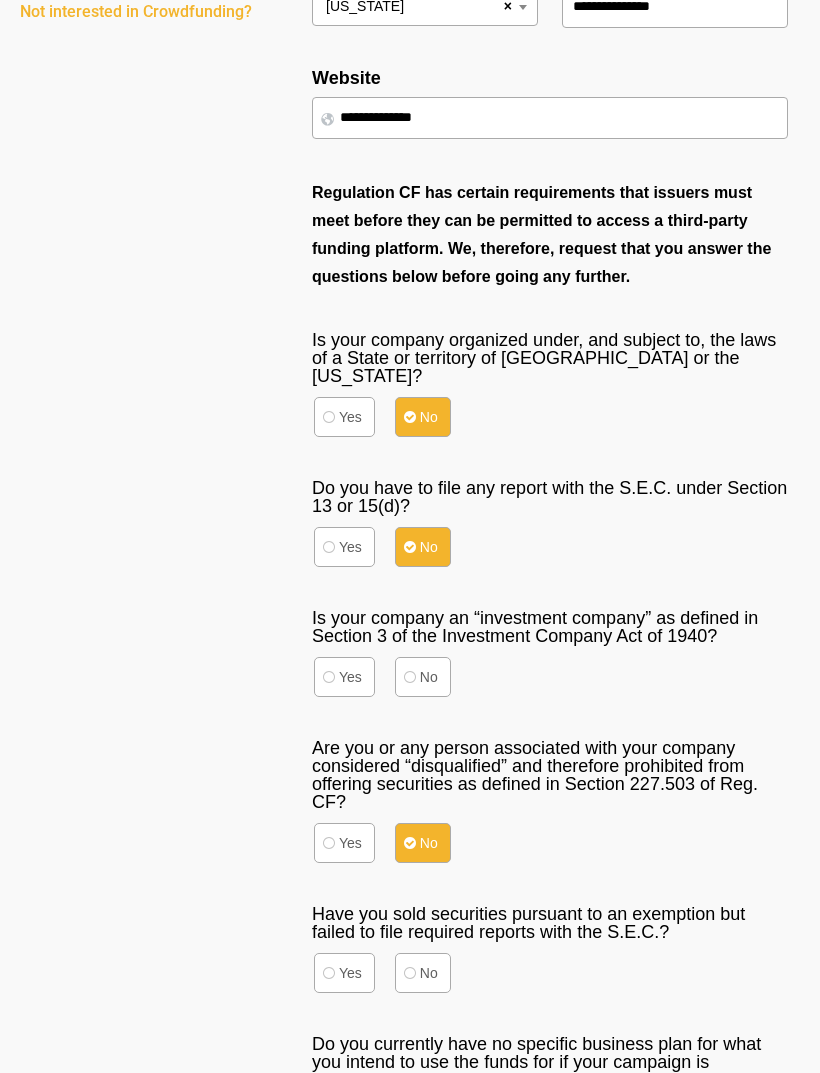 click on "No" at bounding box center (423, 677) 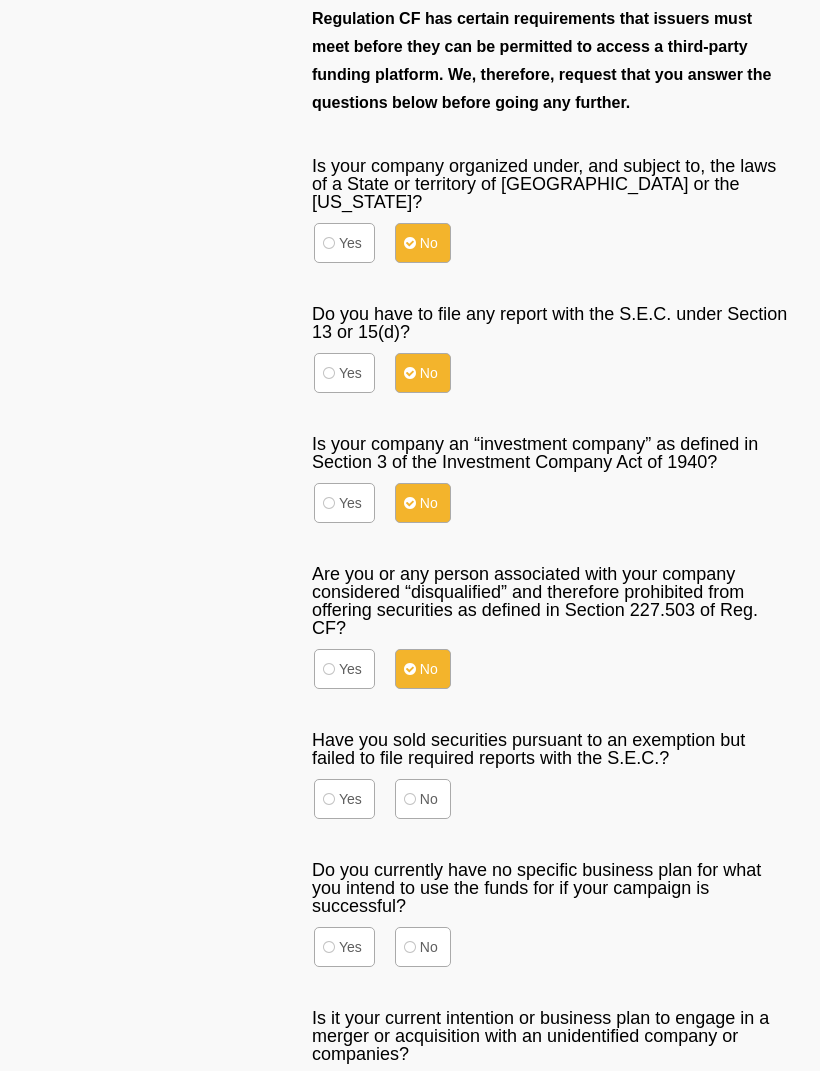 click on "No" at bounding box center [423, 801] 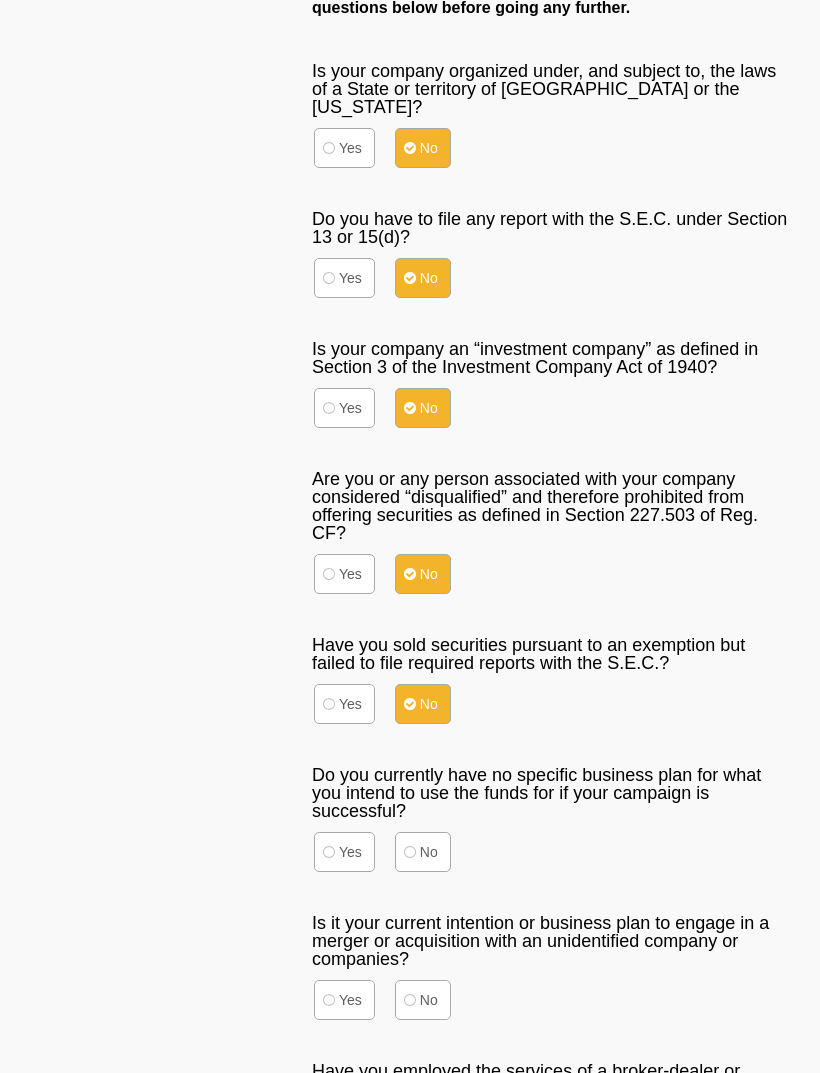 scroll, scrollTop: 754, scrollLeft: 0, axis: vertical 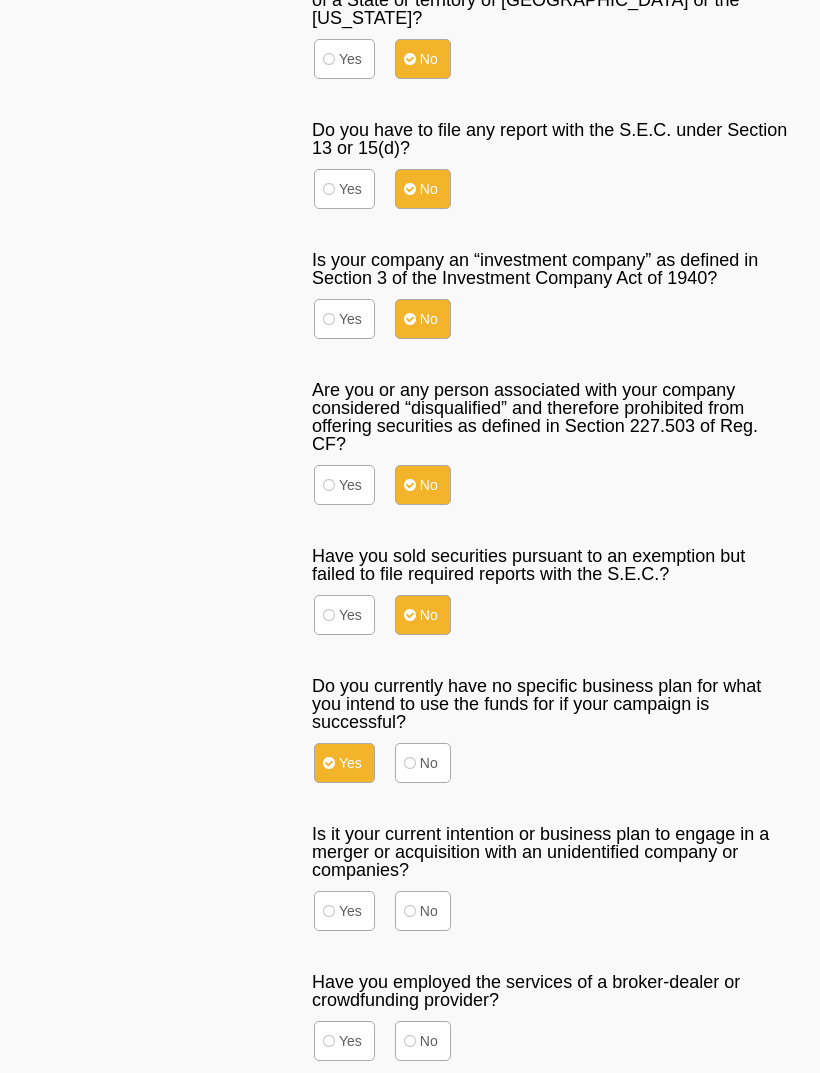 click on "No" at bounding box center [423, 912] 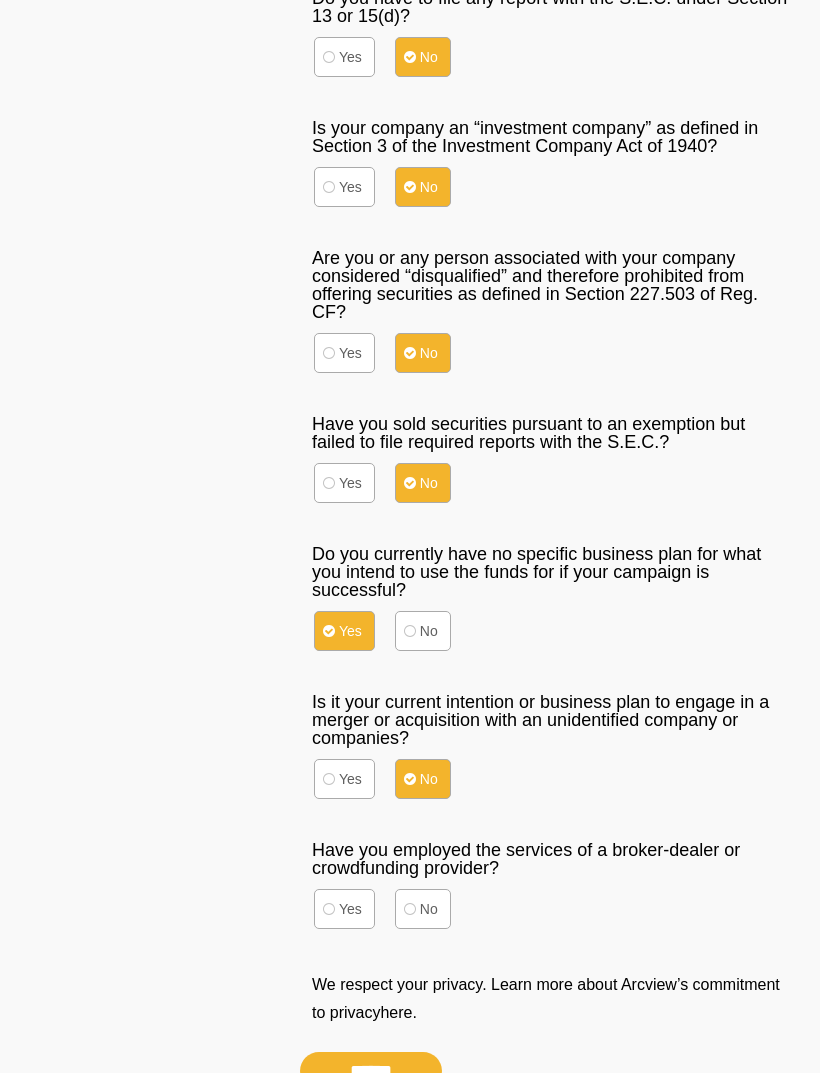 scroll, scrollTop: 985, scrollLeft: 0, axis: vertical 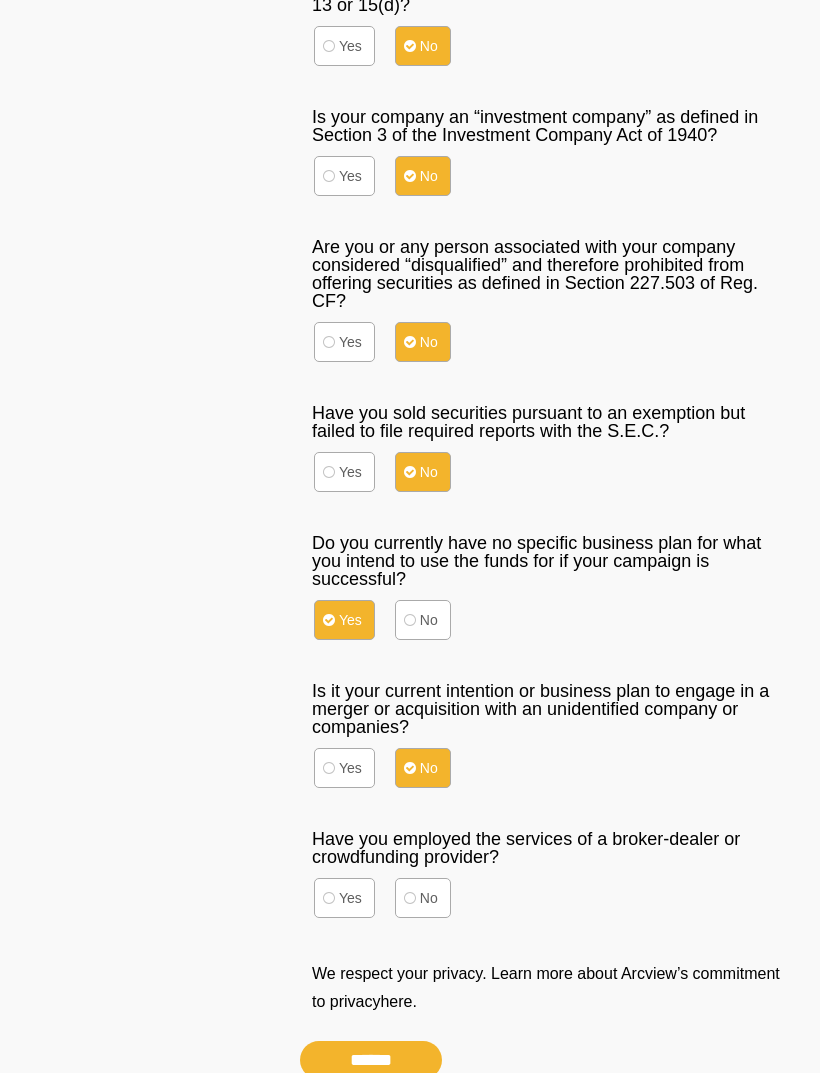 click on "No" at bounding box center [423, 899] 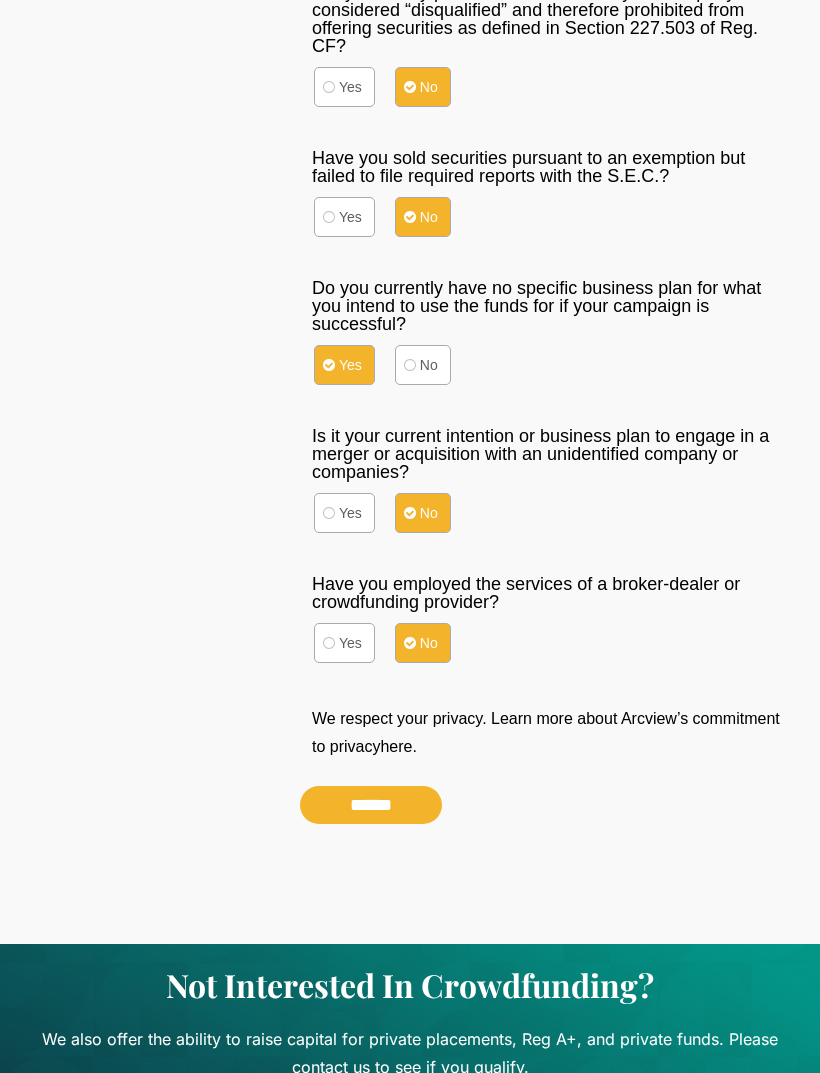 click on "******" at bounding box center (371, 806) 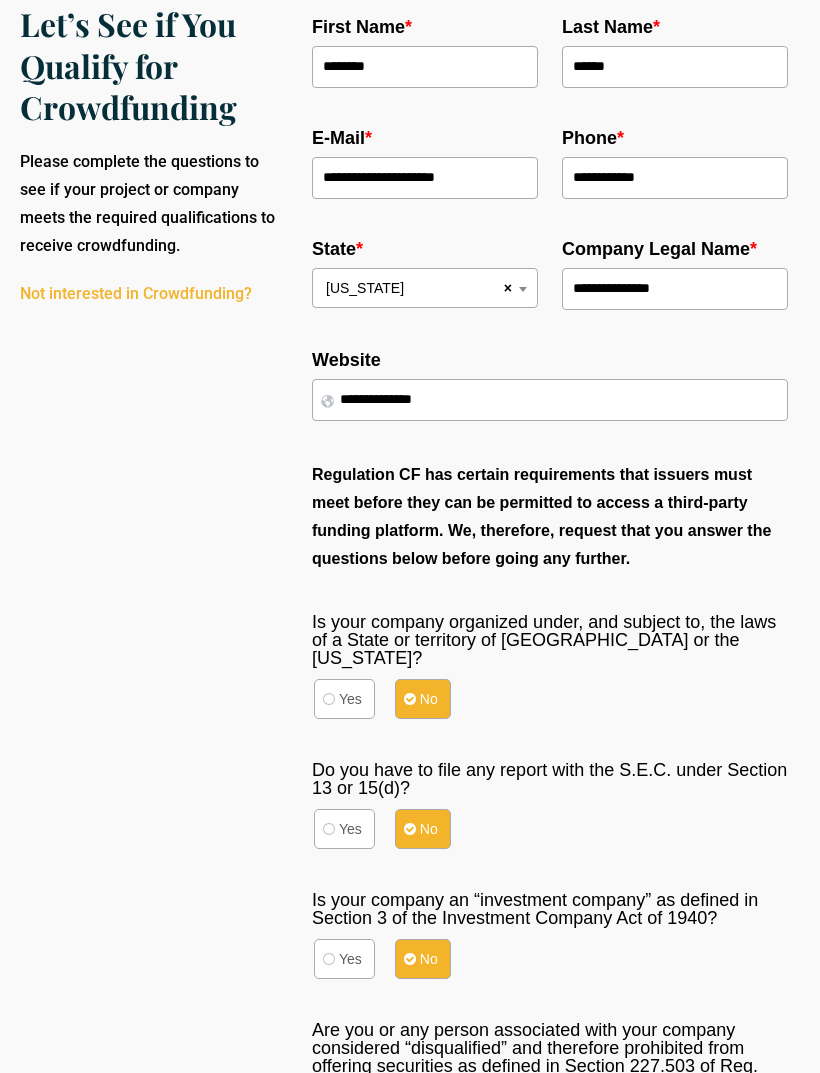 click on "**********" at bounding box center (550, 400) 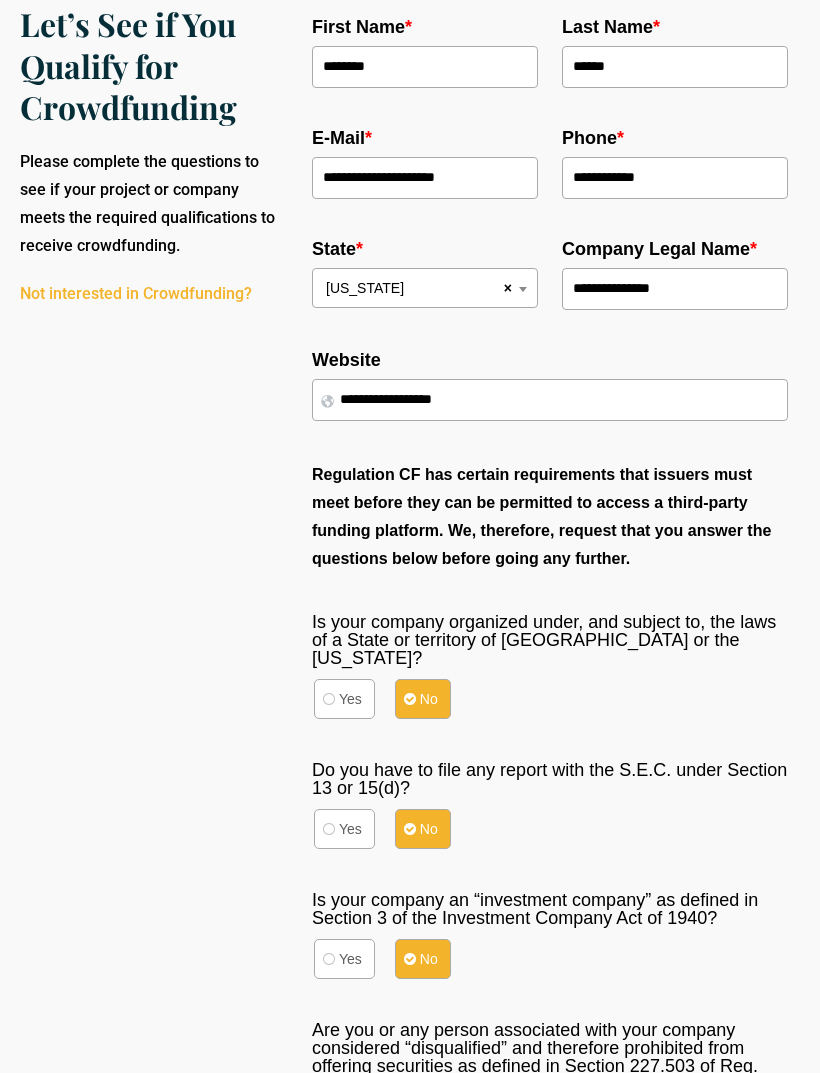 type on "**********" 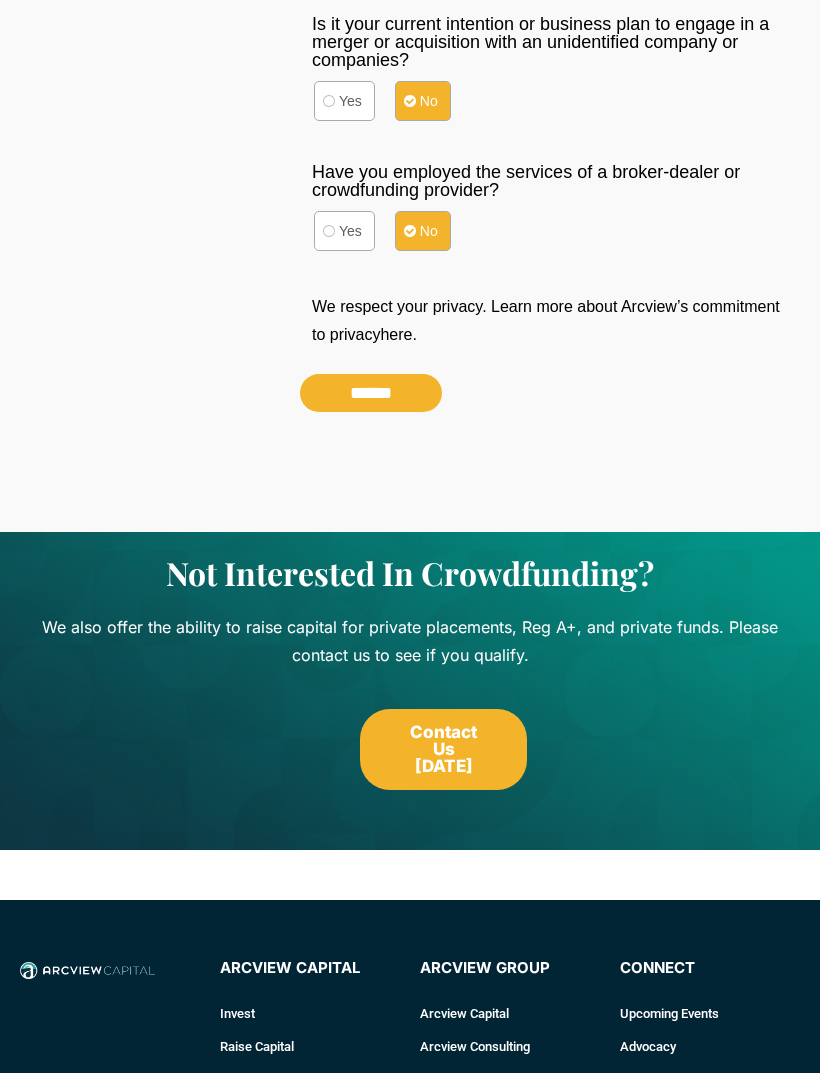 scroll, scrollTop: 1652, scrollLeft: 0, axis: vertical 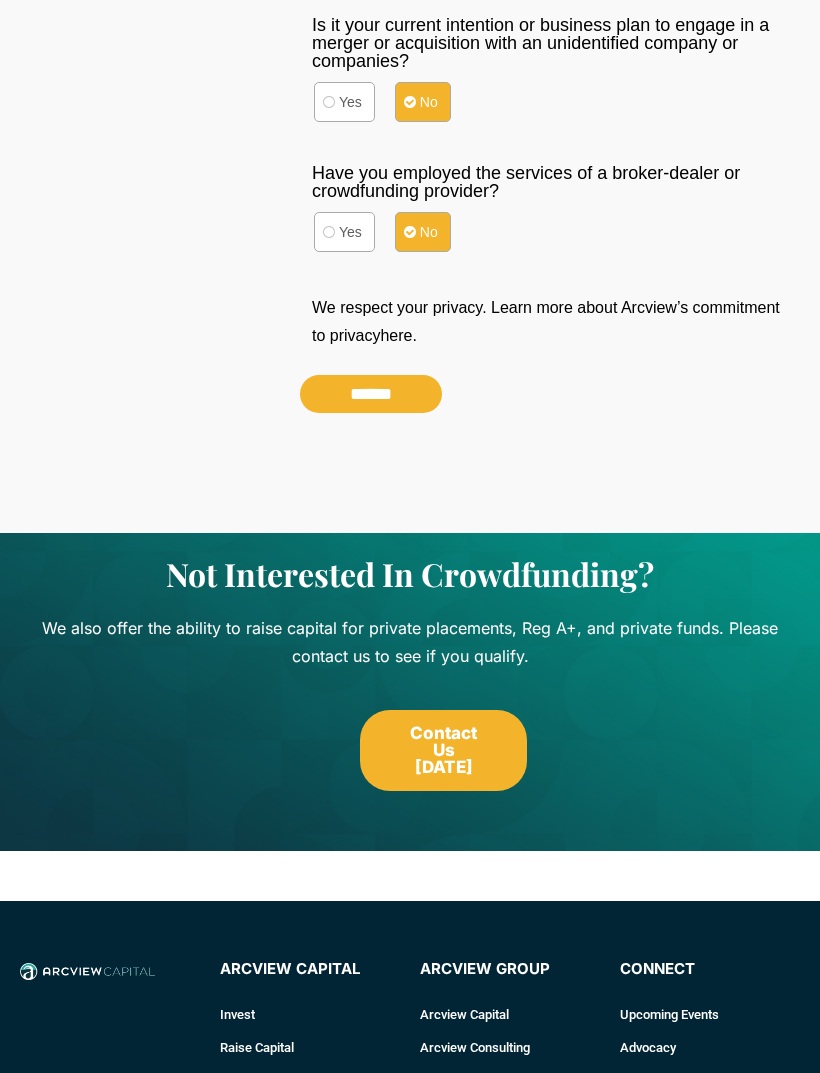 click on "******" at bounding box center (371, 394) 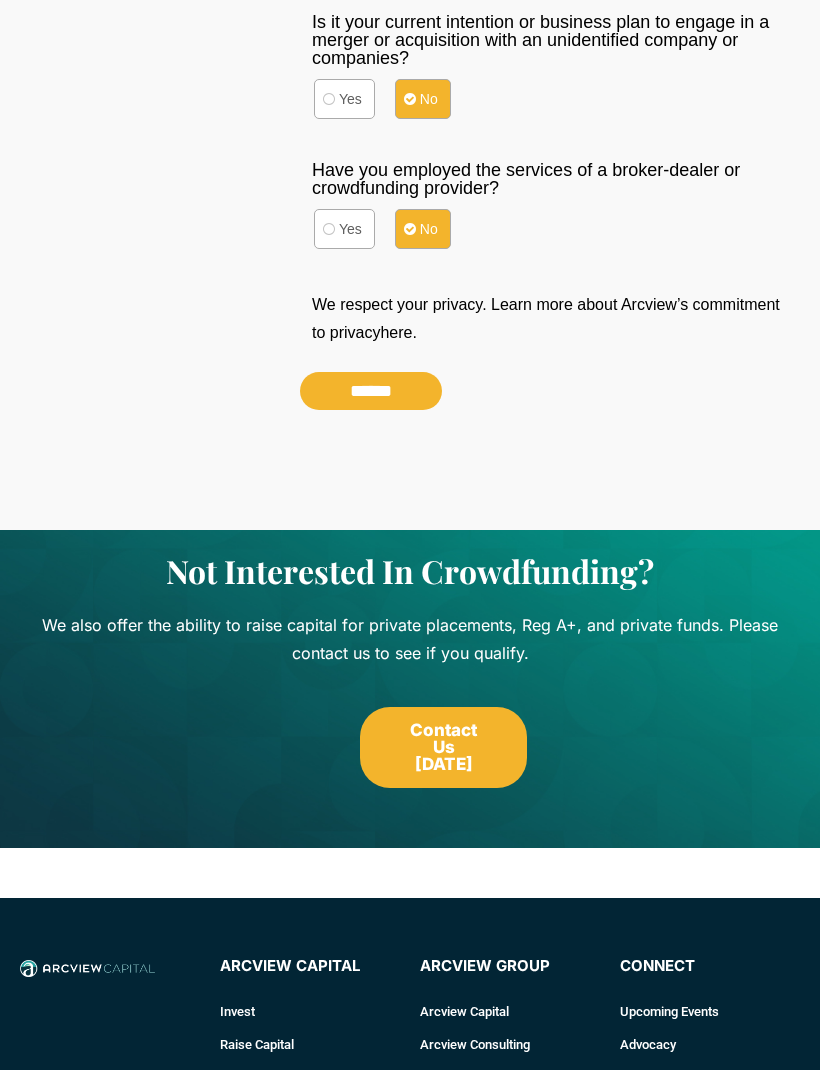 scroll, scrollTop: 1617, scrollLeft: 0, axis: vertical 